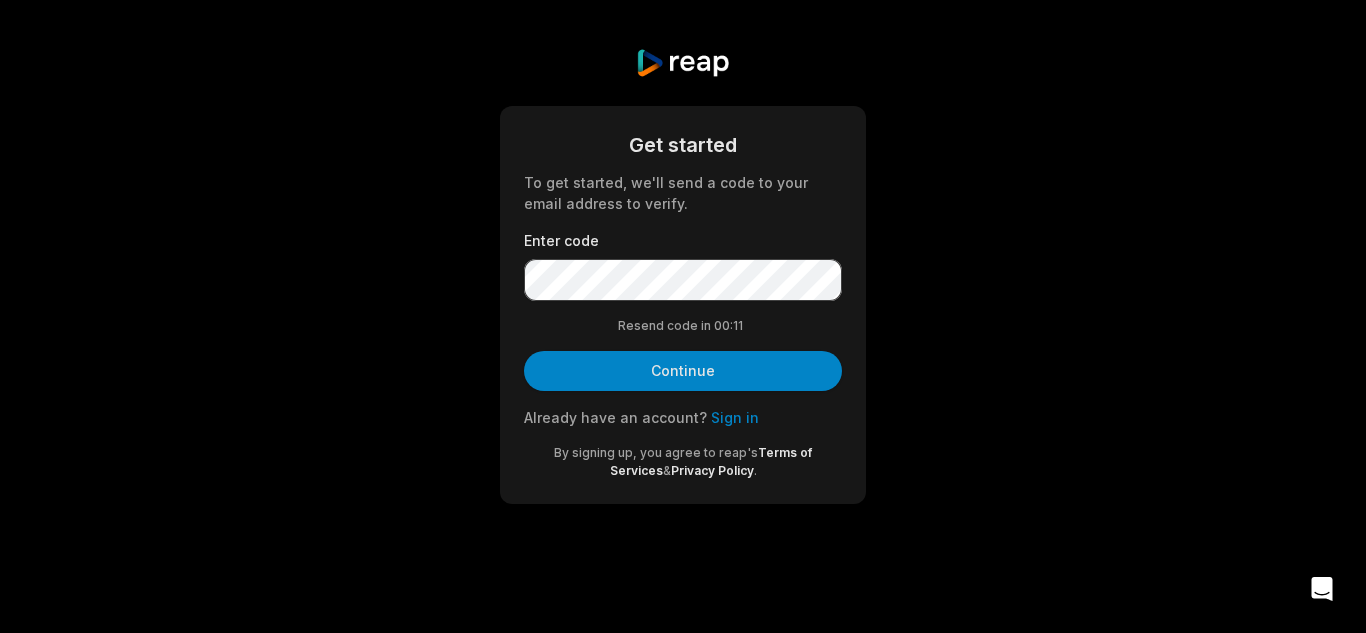scroll, scrollTop: 0, scrollLeft: 0, axis: both 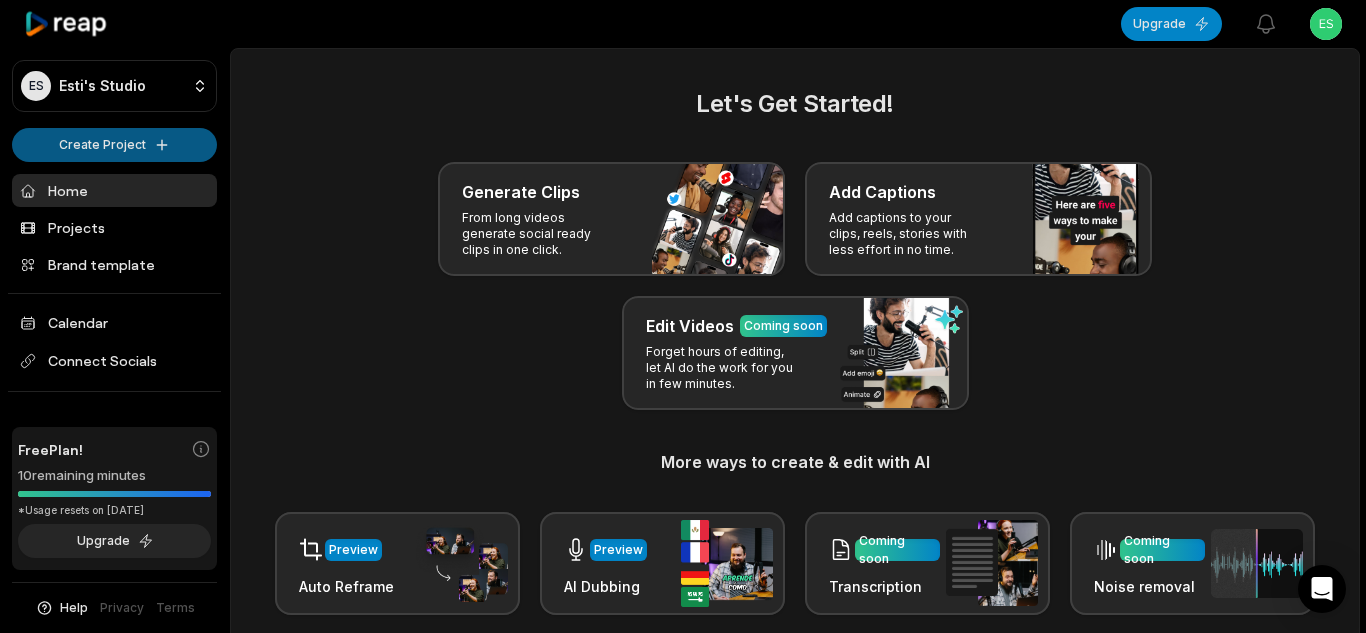 click on "ES Esti's Studio Create Project Home Projects Brand template Calendar Connect Socials Free  Plan! 10  remaining minutes *Usage resets on August 25, 2025 Upgrade Help Privacy Terms Open sidebar Upgrade View notifications Open user menu   Let's Get Started! Generate Clips From long videos generate social ready clips in one click. Add Captions Add captions to your clips, reels, stories with less effort in no time. Edit Videos Coming soon Forget hours of editing, let AI do the work for you in few minutes. More ways to create & edit with AI Preview Auto Reframe Preview AI Dubbing Coming soon Transcription Coming soon Noise removal Recent Projects View all Made with   in San Francisco" at bounding box center (683, 316) 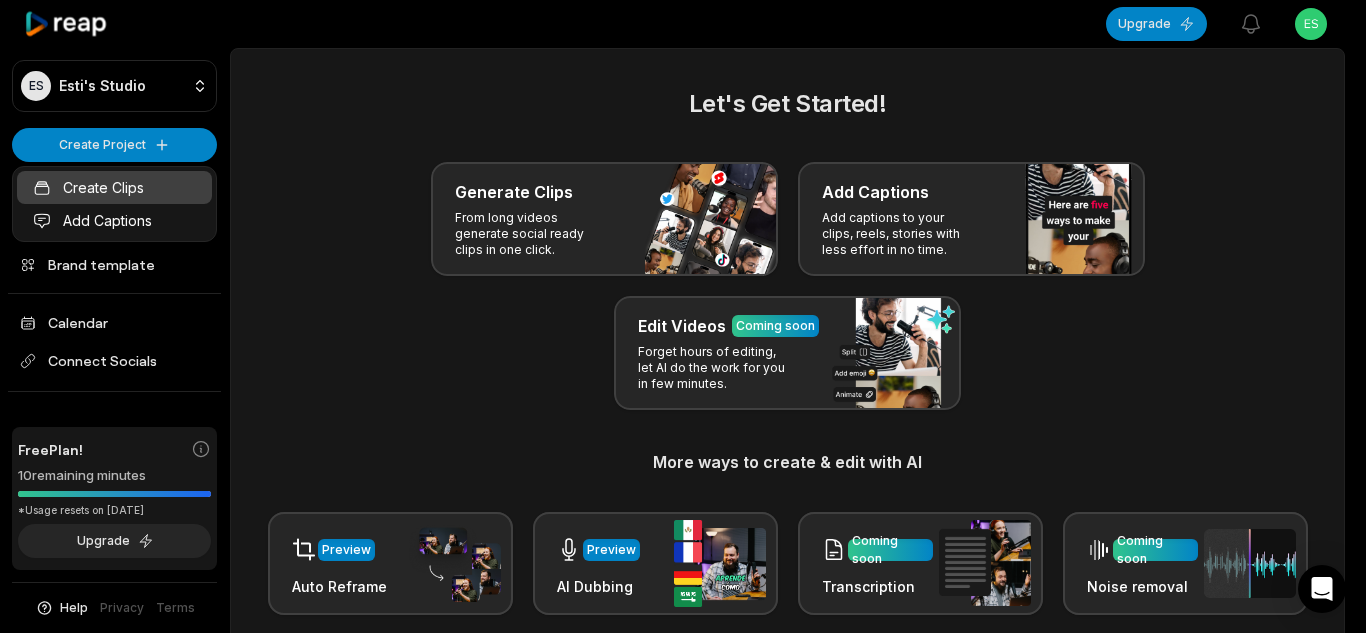 click on "Create Clips" at bounding box center [114, 187] 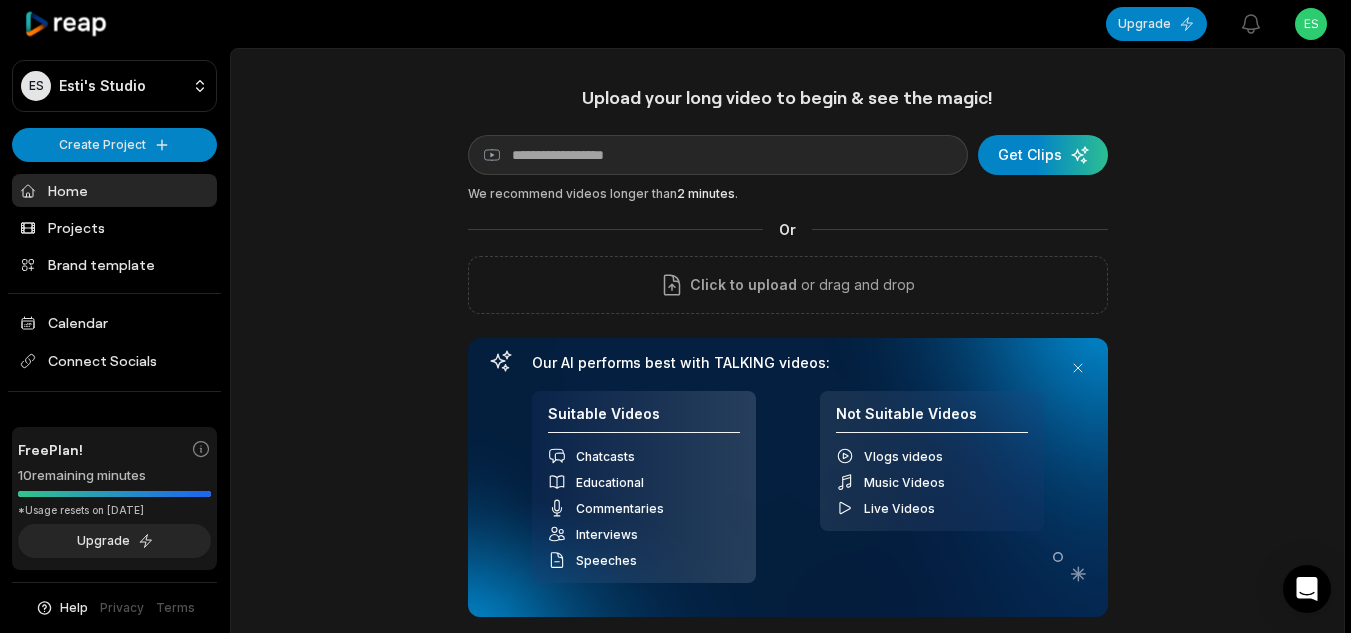 scroll, scrollTop: 0, scrollLeft: 0, axis: both 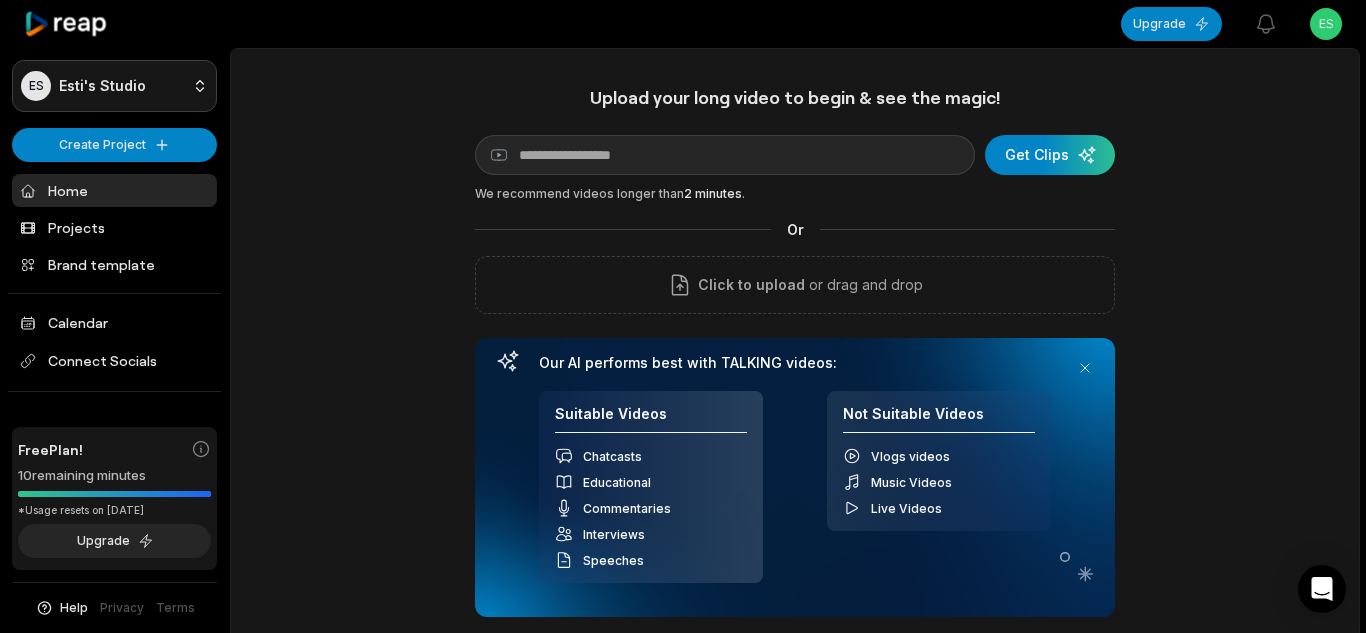 click on "ES Esti's Studio Create Project Home Projects Brand template Calendar Connect Socials Free  Plan! 10  remaining minutes *Usage resets on [DATE] Upgrade Help Privacy Terms Open sidebar Upgrade View notifications Open user menu   Upload your long video to begin & see the magic! YouTube link Get Clips We recommend videos longer than  2 minutes . Or Click to upload or drag and drop Our AI performs best with TALKING videos: Suitable Videos Chatcasts Educational  Commentaries  Interviews  Speeches Not Suitable Videos Vlogs videos Music Videos Live Videos Recent Projects View all Made with   in [GEOGRAPHIC_DATA]" at bounding box center (683, 316) 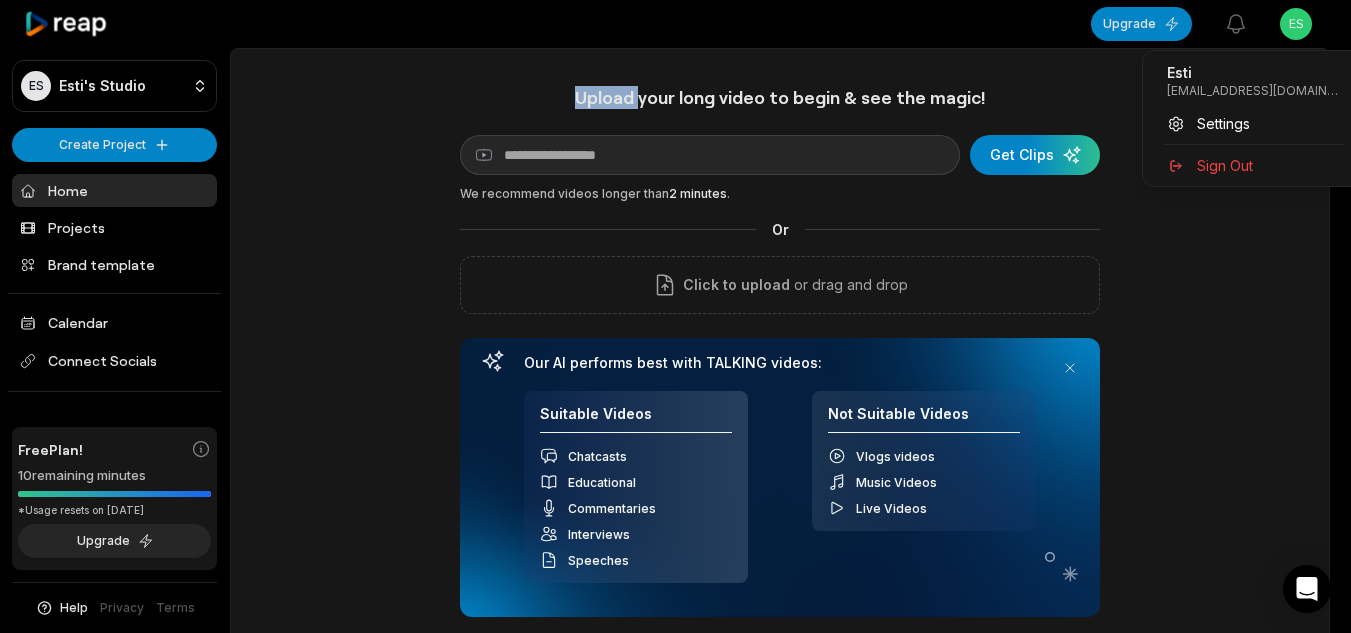 click on "ES Esti's Studio Create Project Home Projects Brand template Calendar Connect Socials Free  Plan! 10  remaining minutes *Usage resets on [DATE] Upgrade Help Privacy Terms Open sidebar Upgrade View notifications Open user menu   Upload your long video to begin & see the magic! YouTube link Get Clips We recommend videos longer than  2 minutes . Or Click to upload or drag and drop Our AI performs best with TALKING videos: Suitable Videos Chatcasts Educational  Commentaries  Interviews  Speeches Not Suitable Videos Vlogs videos Music Videos Live Videos Recent Projects View all Made with   in [GEOGRAPHIC_DATA]
Esti [EMAIL_ADDRESS][DOMAIN_NAME] Settings Sign Out" at bounding box center [675, 316] 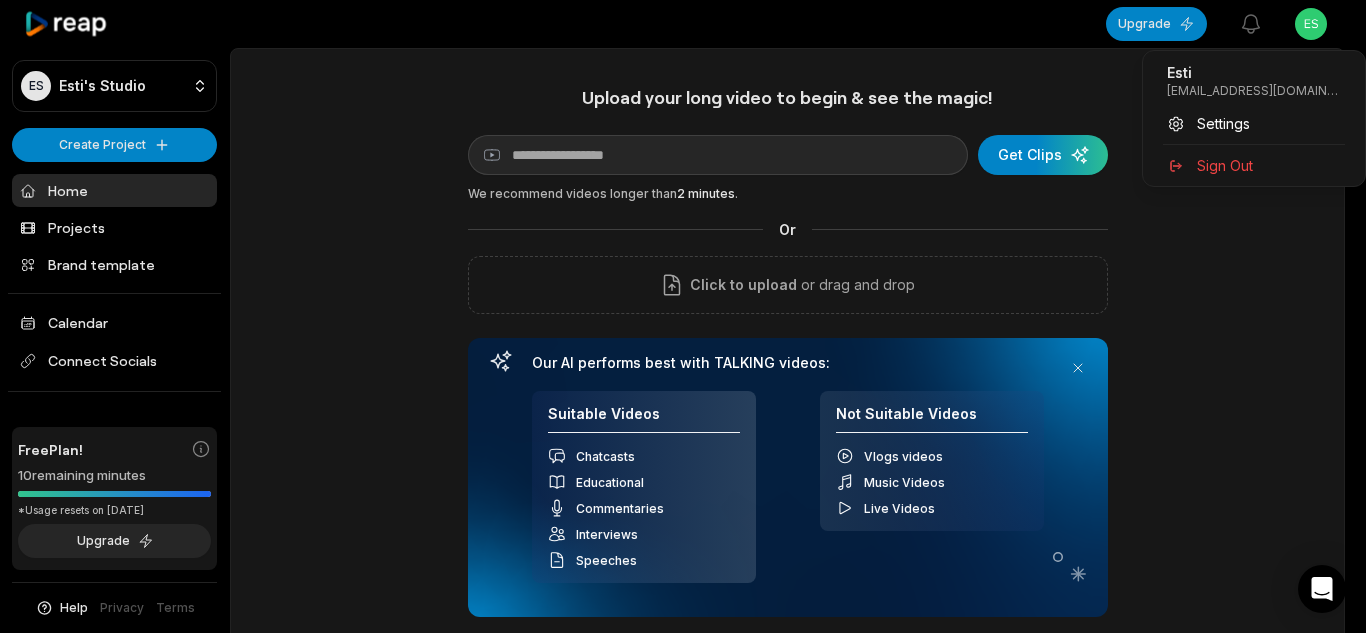 click on "ES Esti's Studio Create Project Home Projects Brand template Calendar Connect Socials Free  Plan! 10  remaining minutes *Usage resets on [DATE] Upgrade Help Privacy Terms Open sidebar Upgrade View notifications Open user menu   Upload your long video to begin & see the magic! YouTube link Get Clips We recommend videos longer than  2 minutes . Or Click to upload or drag and drop Our AI performs best with TALKING videos: Suitable Videos Chatcasts Educational  Commentaries  Interviews  Speeches Not Suitable Videos Vlogs videos Music Videos Live Videos Recent Projects View all Made with   in [GEOGRAPHIC_DATA]
Esti [EMAIL_ADDRESS][DOMAIN_NAME] Settings Sign Out" at bounding box center [683, 316] 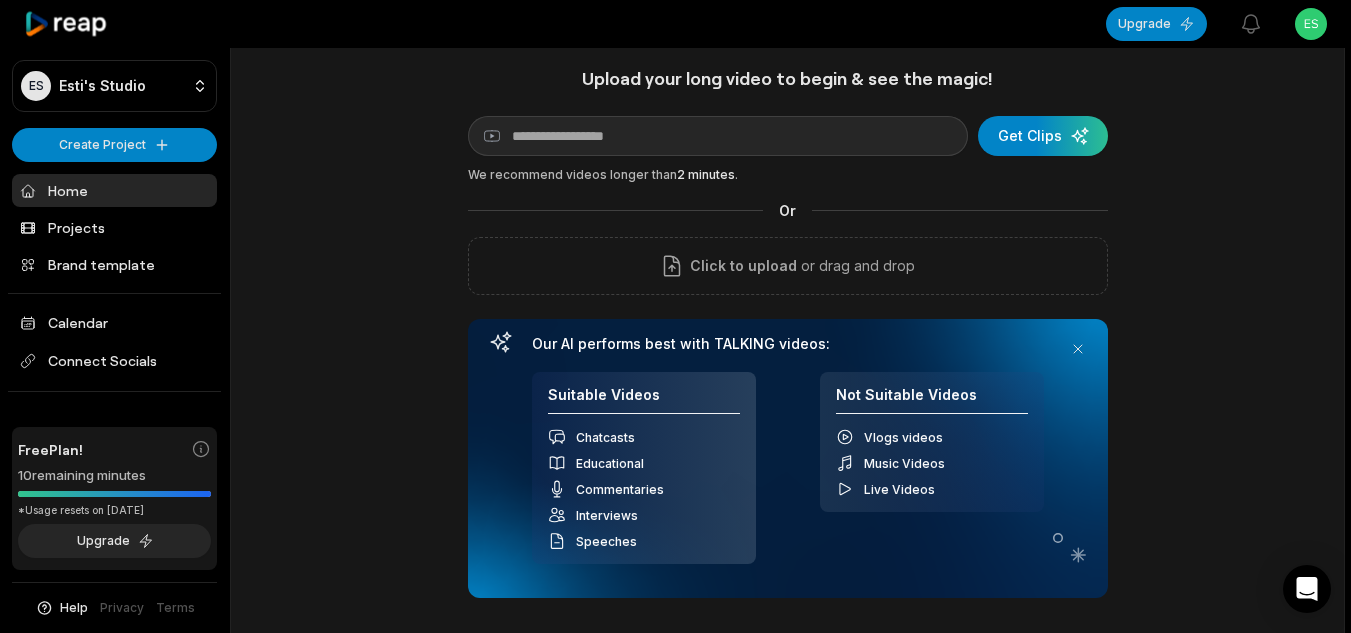 scroll, scrollTop: 0, scrollLeft: 0, axis: both 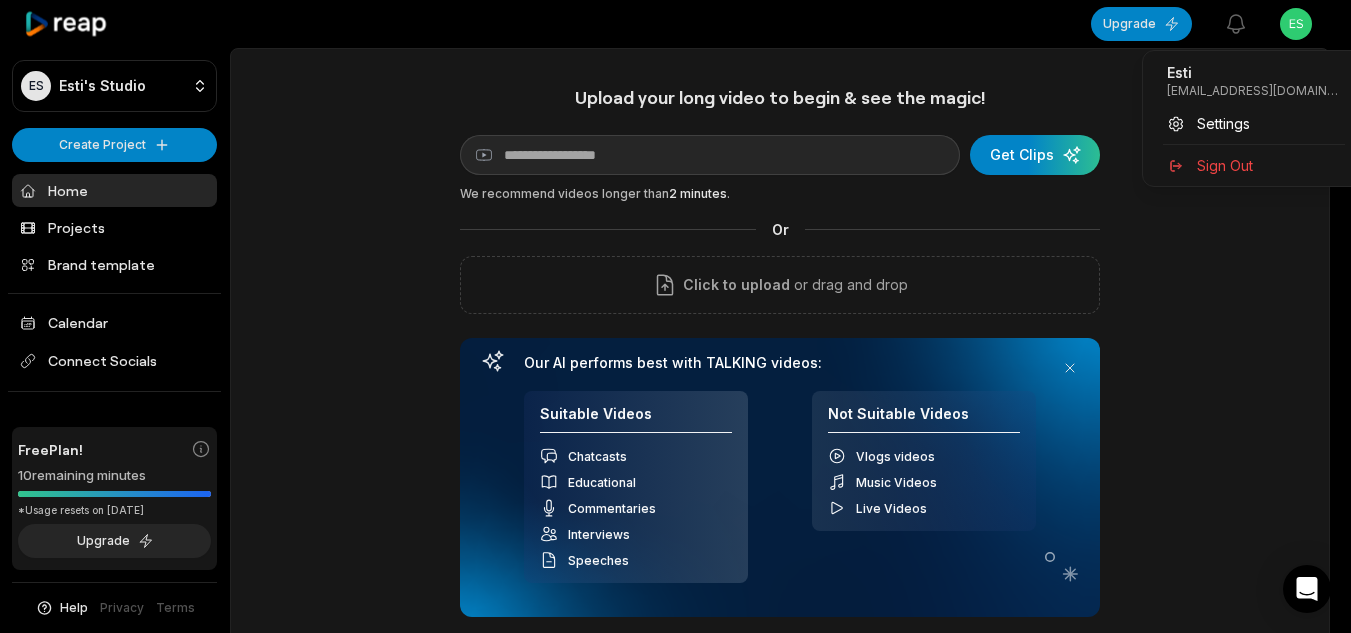 click on "ES Esti's Studio Create Project Home Projects Brand template Calendar Connect Socials Free  Plan! 10  remaining minutes *Usage resets on [DATE] Upgrade Help Privacy Terms Open sidebar Upgrade View notifications Open user menu   Upload your long video to begin & see the magic! YouTube link Get Clips We recommend videos longer than  2 minutes . Or Click to upload or drag and drop Our AI performs best with TALKING videos: Suitable Videos Chatcasts Educational  Commentaries  Interviews  Speeches Not Suitable Videos Vlogs videos Music Videos Live Videos Recent Projects View all Made with   in [GEOGRAPHIC_DATA]
Esti [EMAIL_ADDRESS][DOMAIN_NAME] Settings Sign Out" at bounding box center [675, 316] 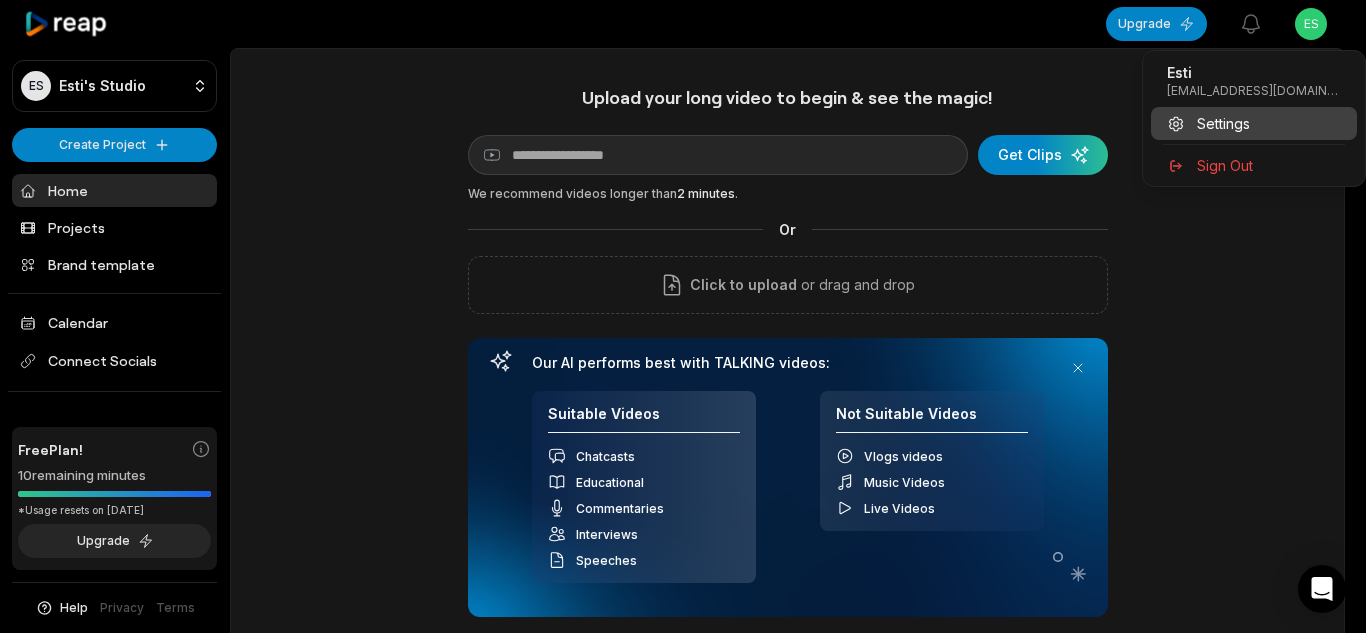 click on "Settings" at bounding box center (1223, 123) 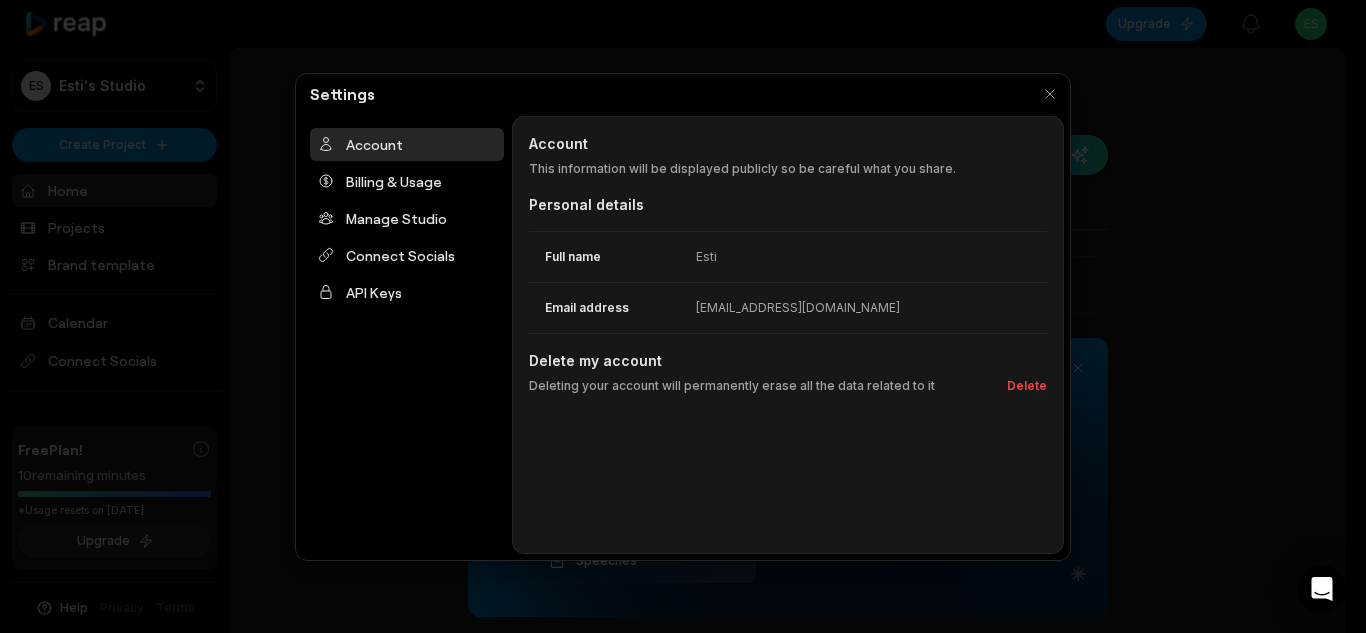 click on "Esti" at bounding box center [871, 257] 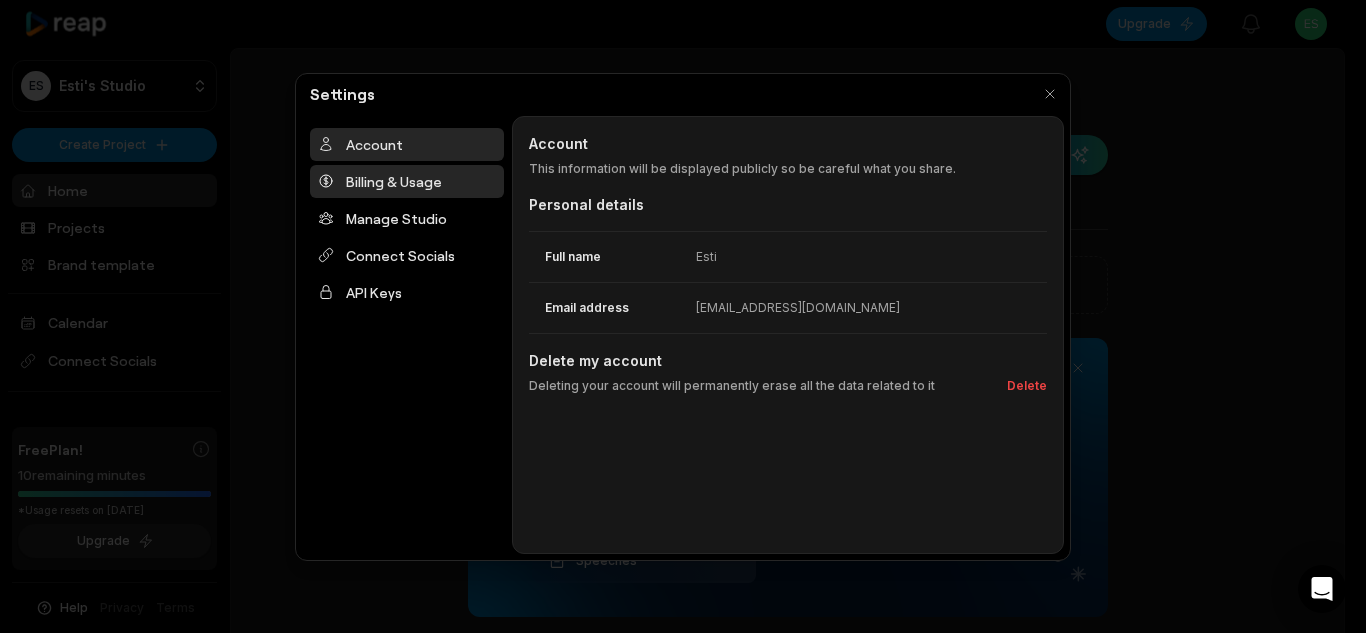 click on "Billing & Usage" at bounding box center (407, 181) 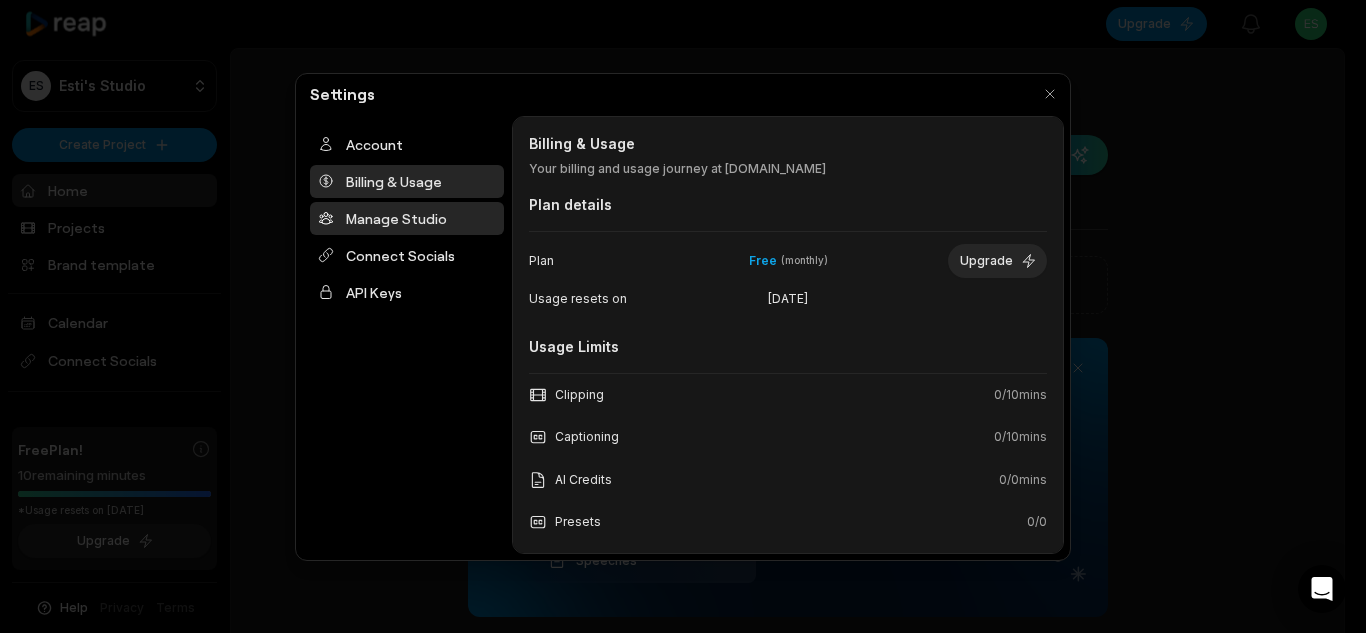 click on "Manage Studio" at bounding box center [407, 218] 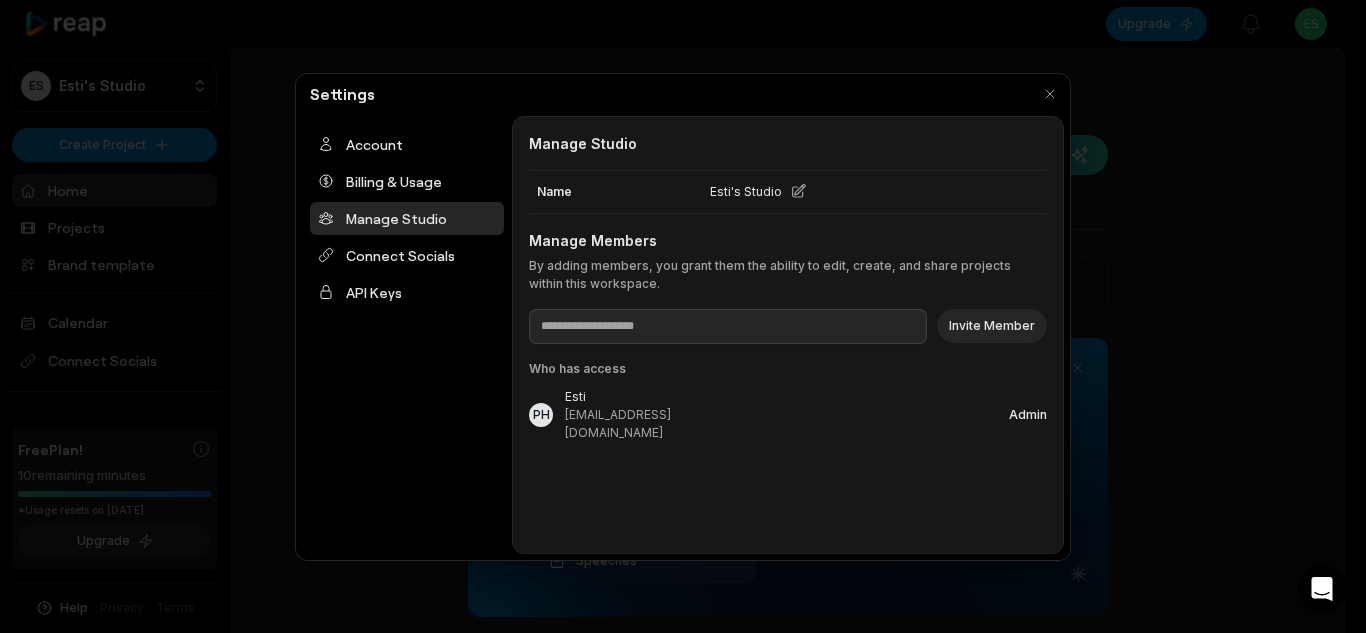 click at bounding box center (529, 344) 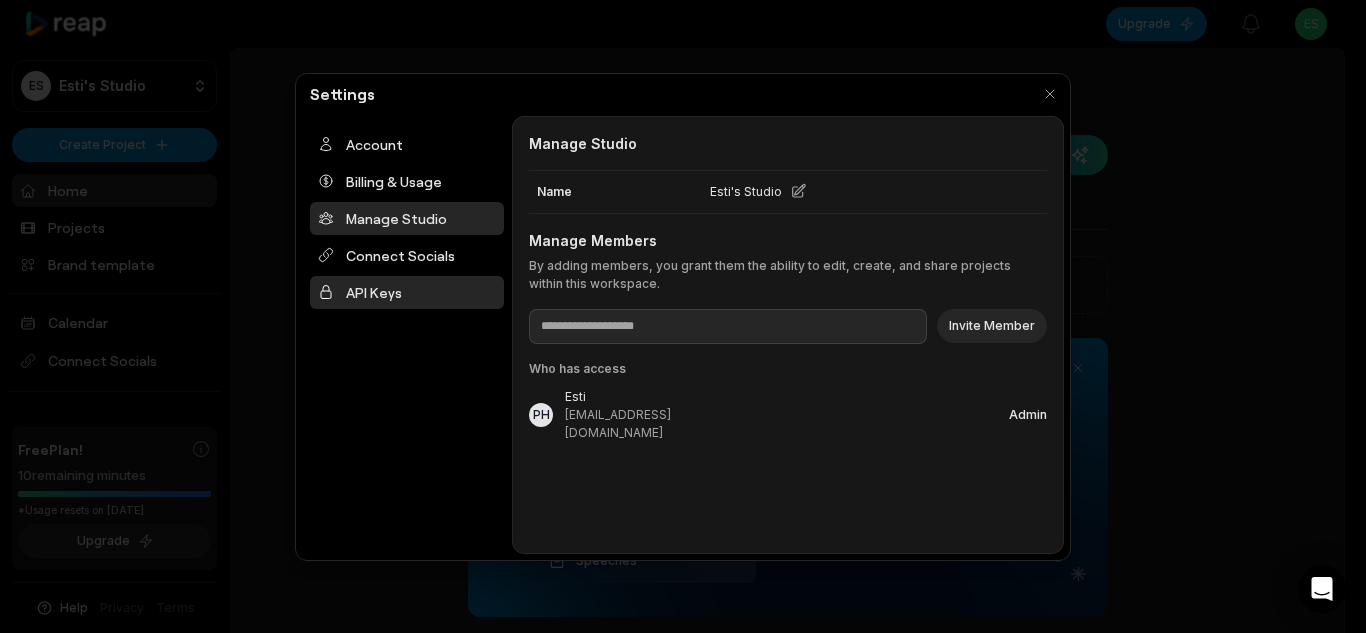 click on "API Keys" at bounding box center [407, 292] 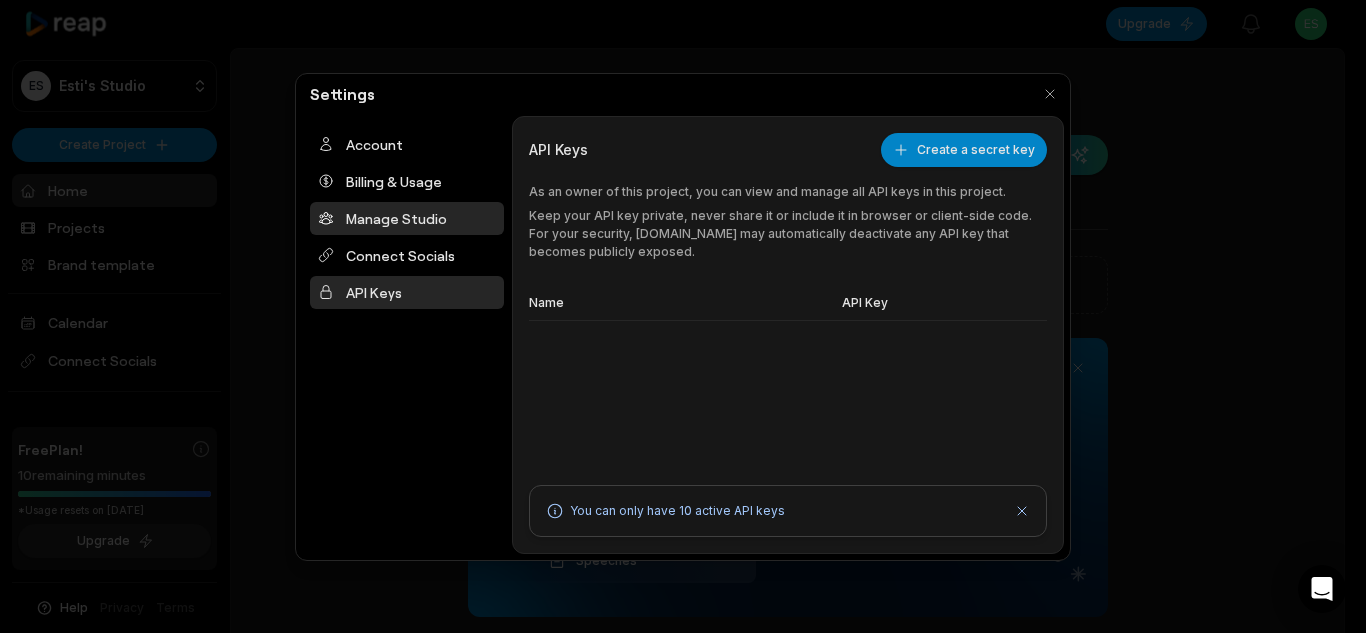 drag, startPoint x: 424, startPoint y: 254, endPoint x: 424, endPoint y: 222, distance: 32 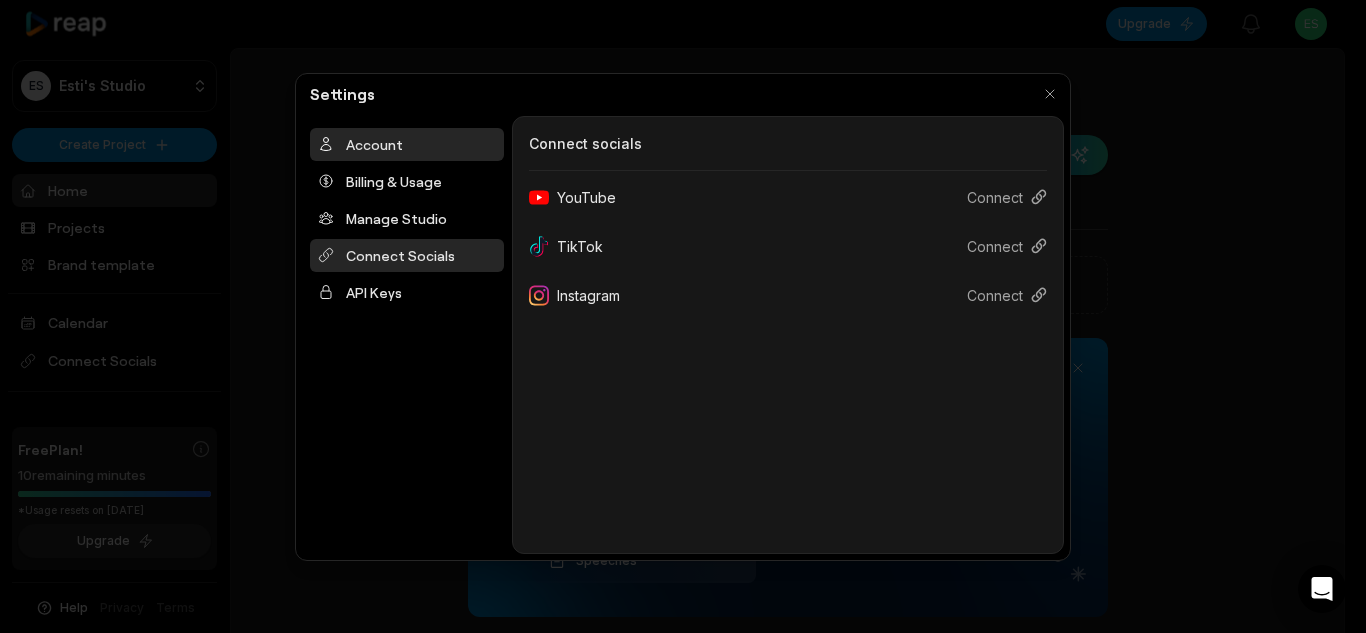 click on "Account" at bounding box center (407, 144) 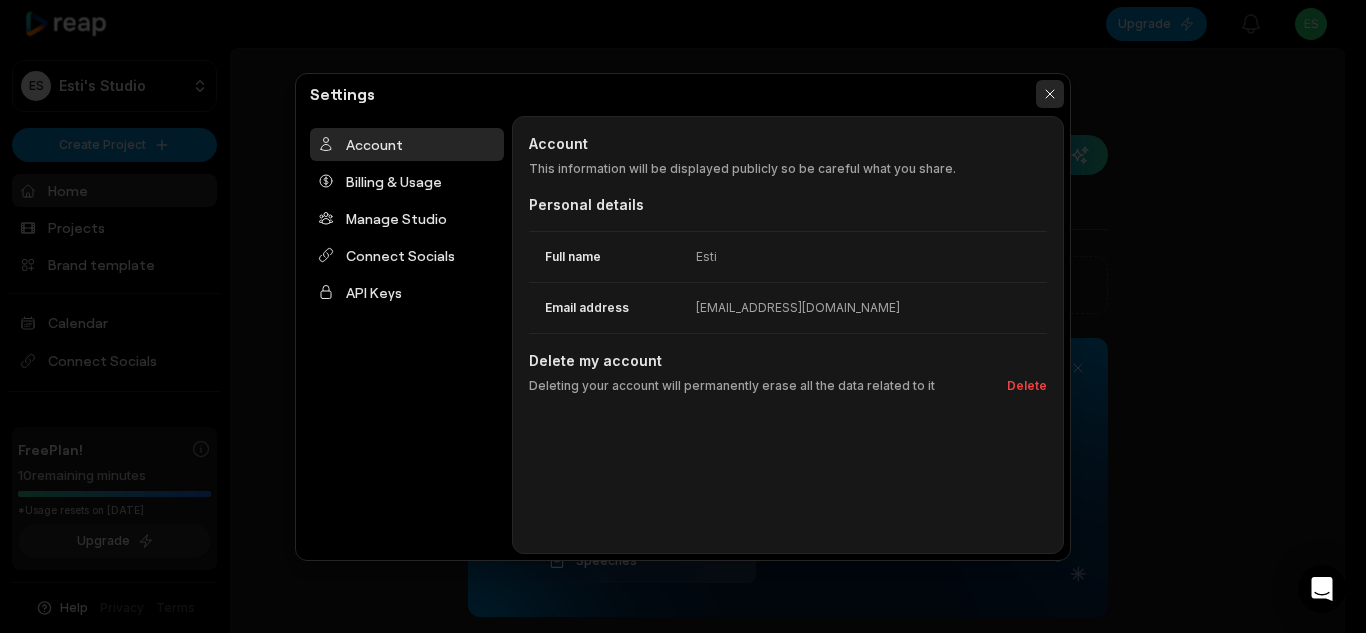 click at bounding box center (1050, 94) 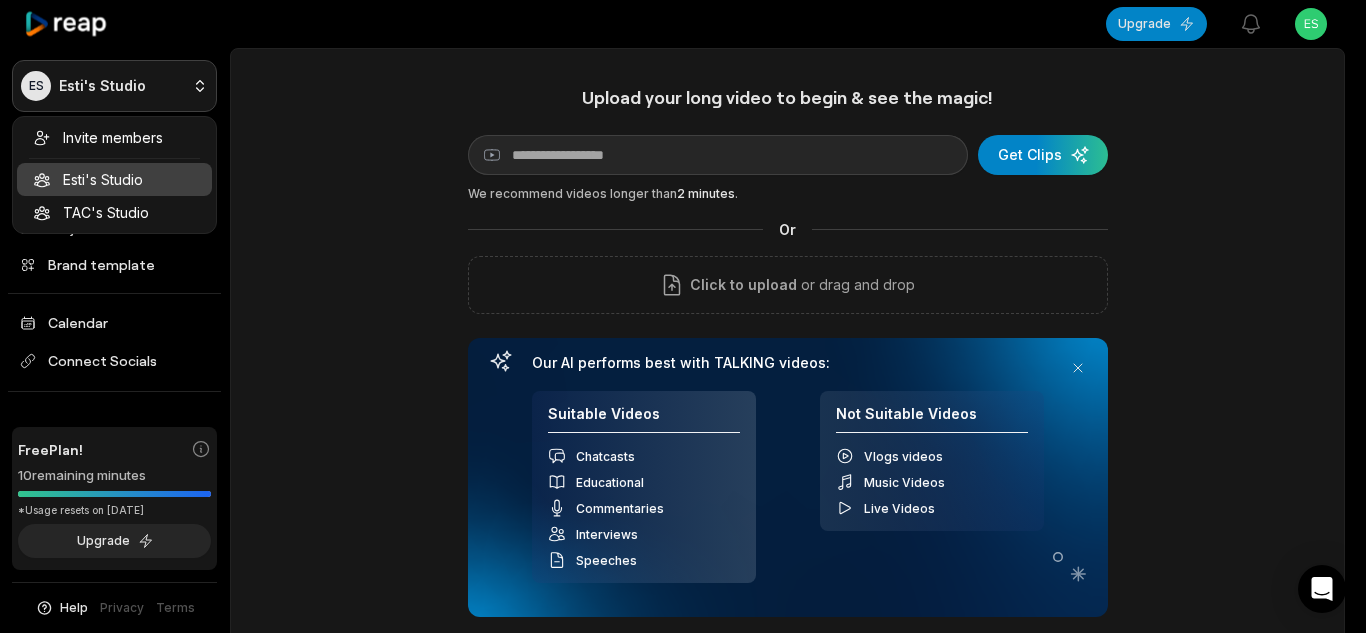 click on "ES Esti's Studio Create Project Home Projects Brand template Calendar Connect Socials Free  Plan! 10  remaining minutes *Usage resets on [DATE] Upgrade Help Privacy Terms Open sidebar Upgrade View notifications Open user menu   Upload your long video to begin & see the magic! YouTube link Get Clips We recommend videos longer than  2 minutes . Or Click to upload or drag and drop Our AI performs best with TALKING videos: Suitable Videos Chatcasts Educational  Commentaries  Interviews  Speeches Not Suitable Videos Vlogs videos Music Videos Live Videos Recent Projects View all Made with   in [GEOGRAPHIC_DATA]
Invite members Esti's Studio TAC's Studio" at bounding box center (683, 316) 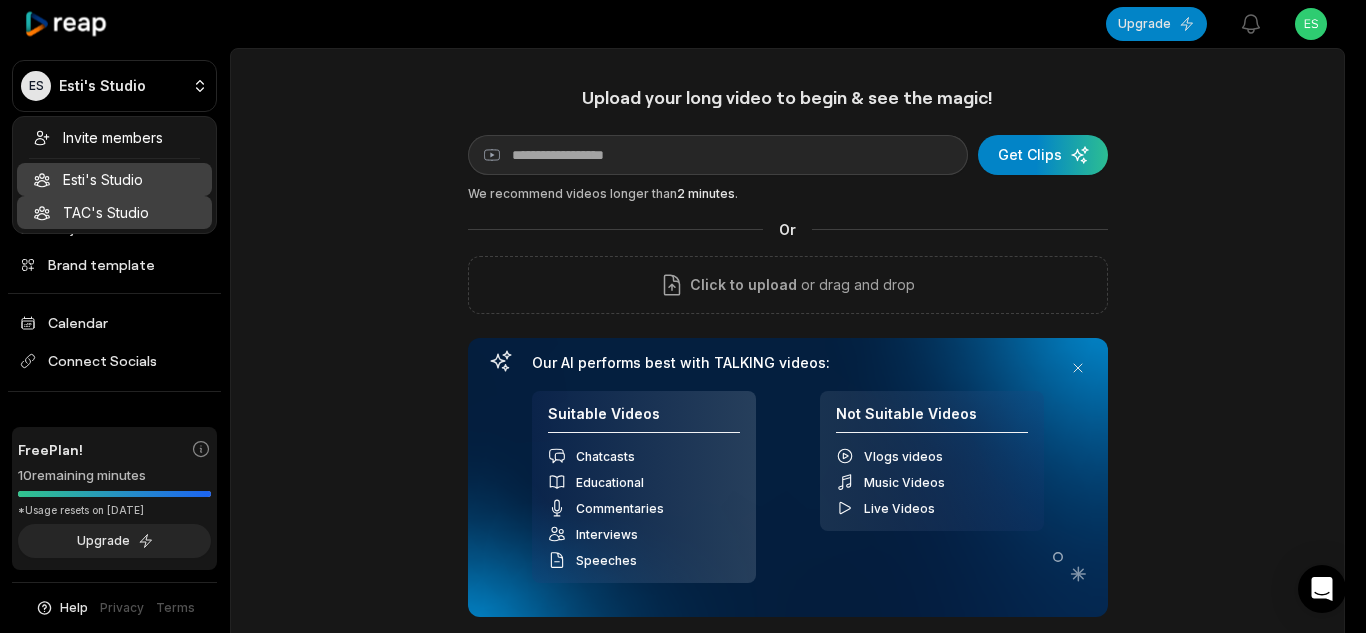 click on "TAC's Studio" at bounding box center [114, 212] 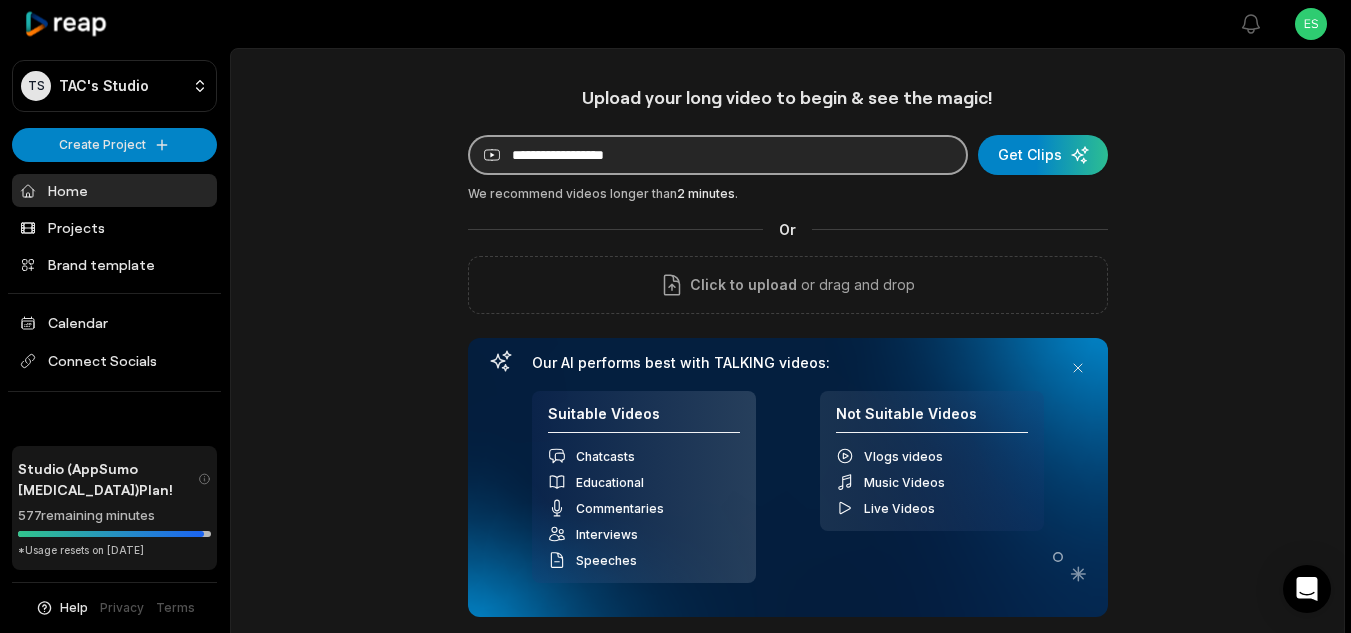 click at bounding box center [718, 155] 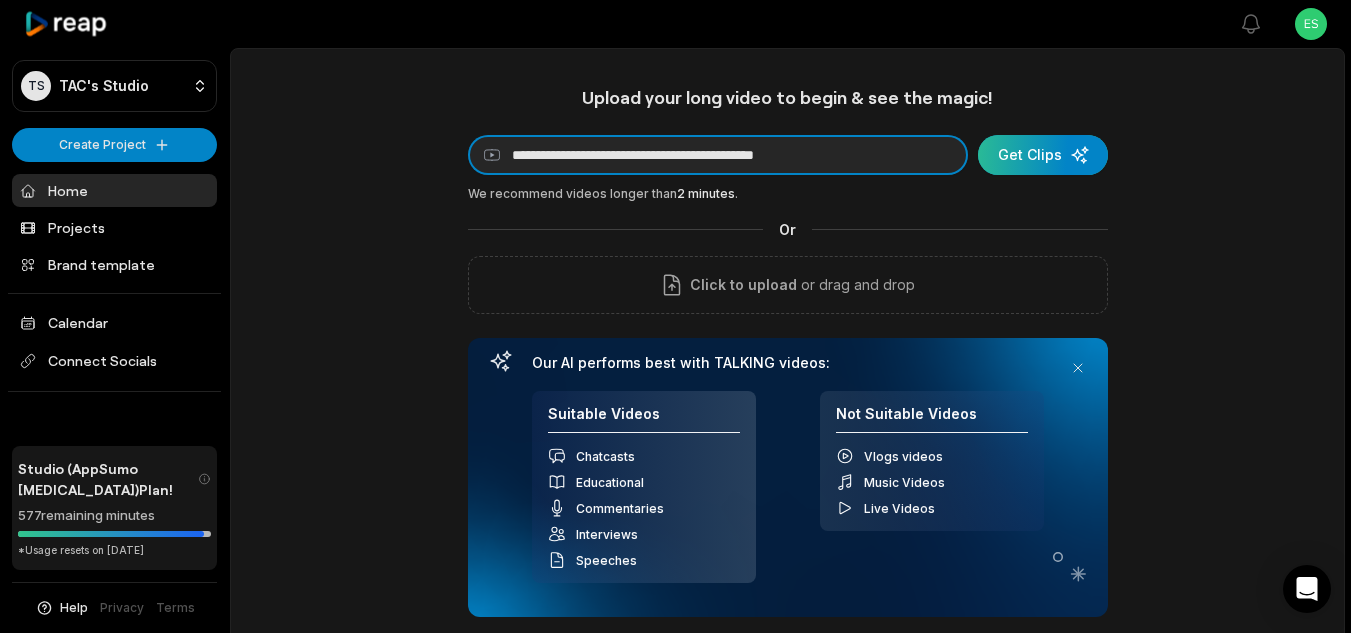 type on "**********" 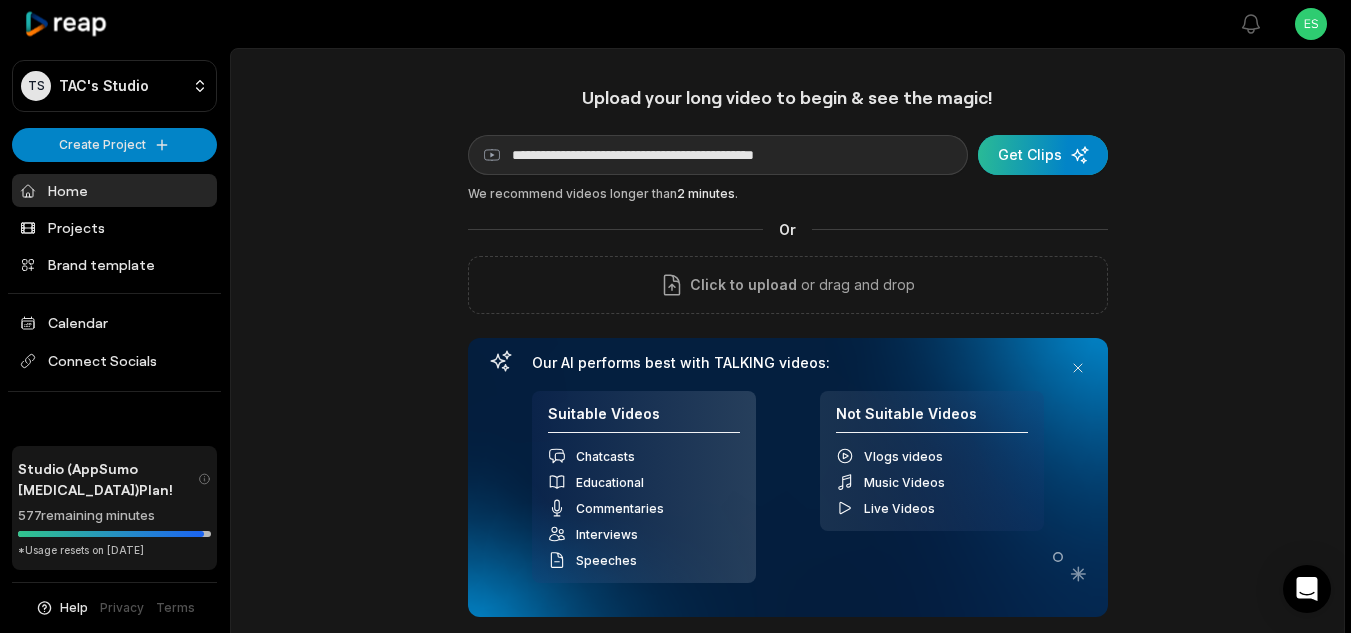 click at bounding box center [1043, 155] 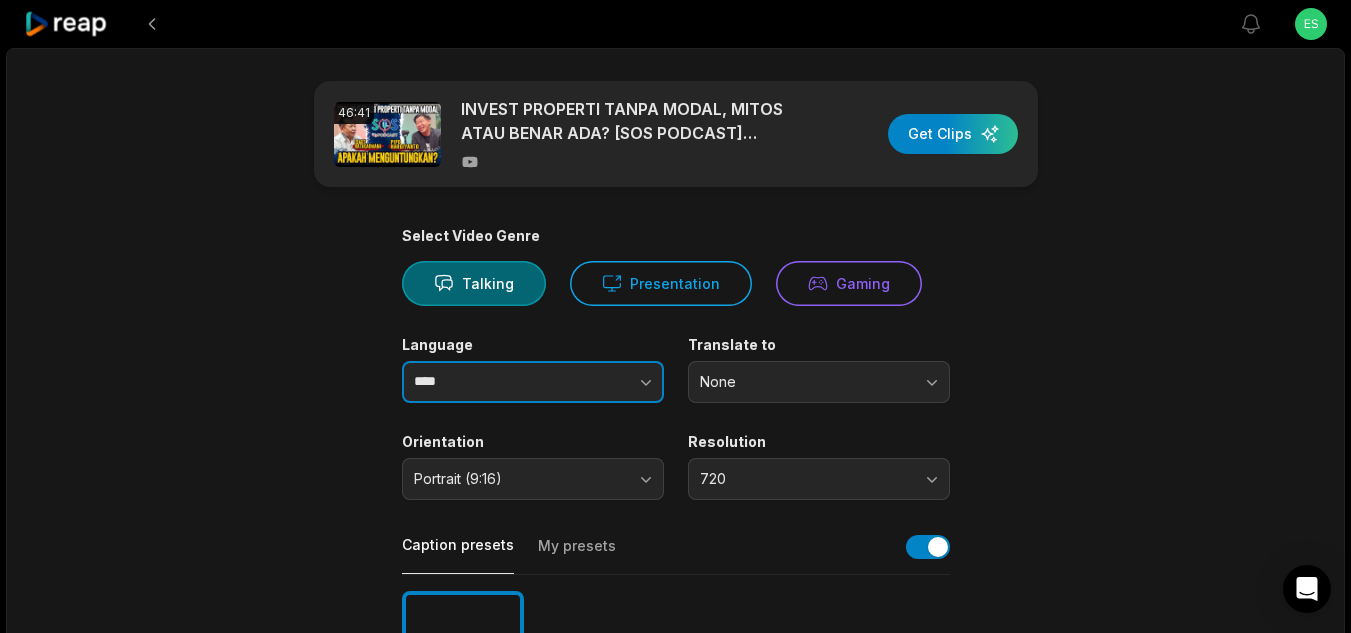 click 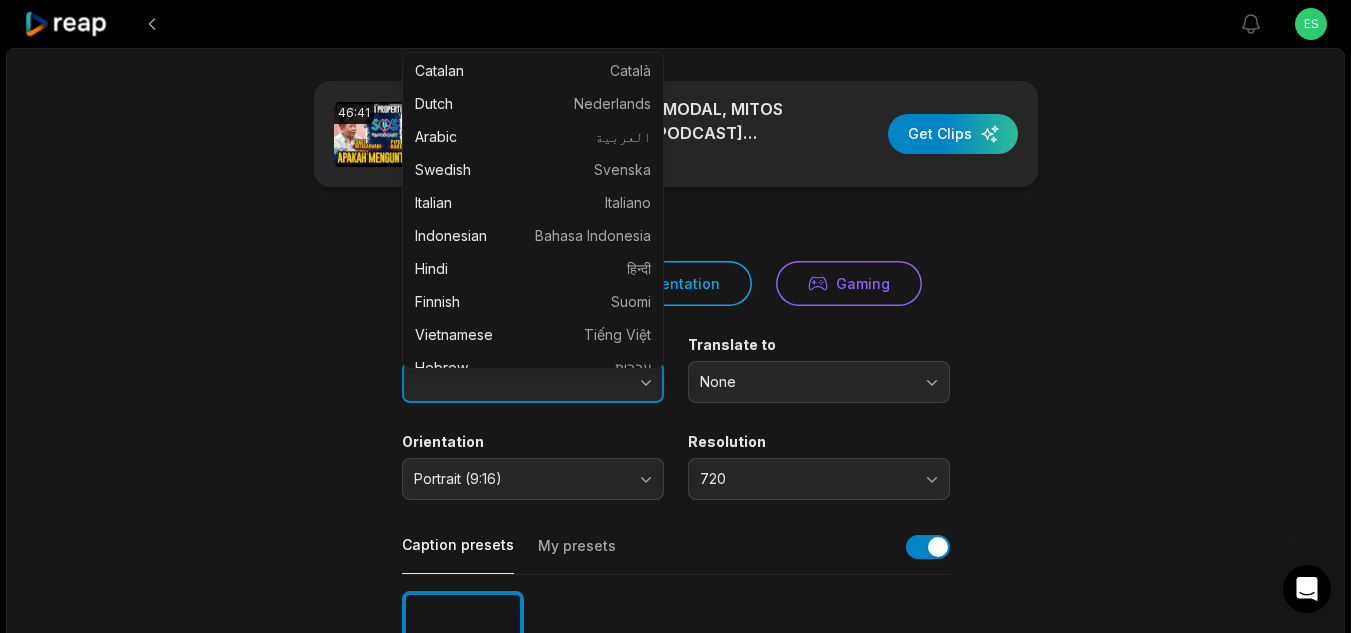 scroll, scrollTop: 400, scrollLeft: 0, axis: vertical 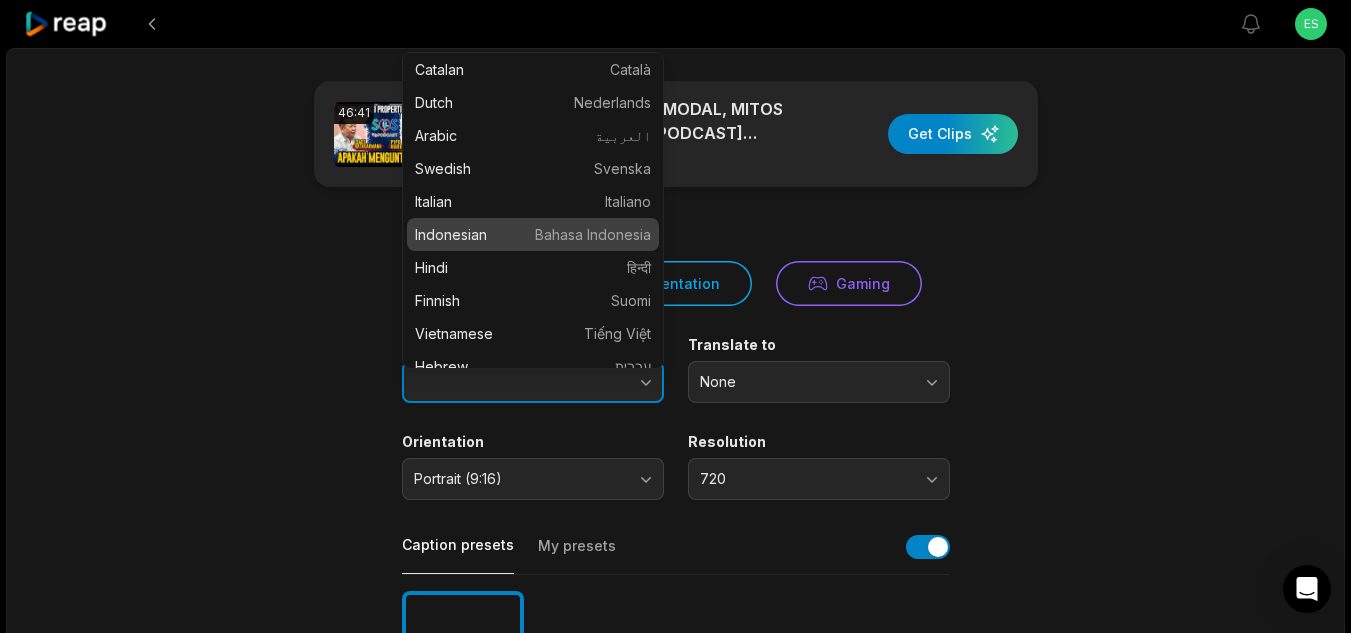 type on "**********" 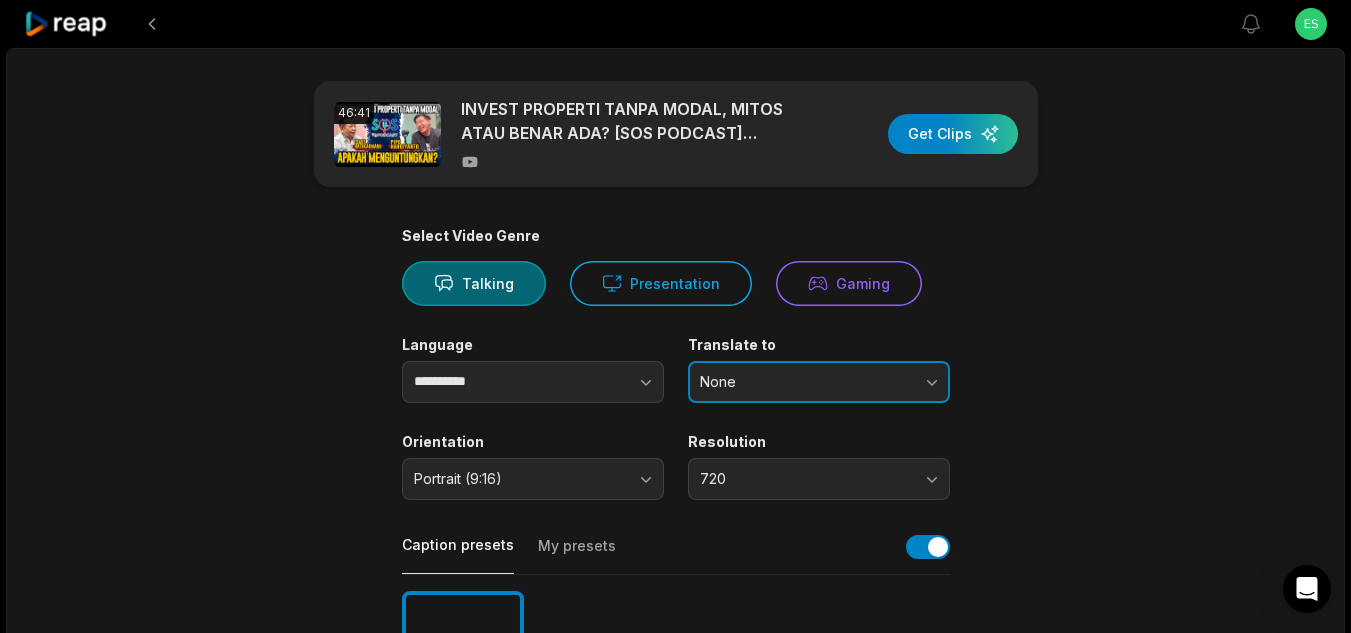 click on "None" at bounding box center [805, 382] 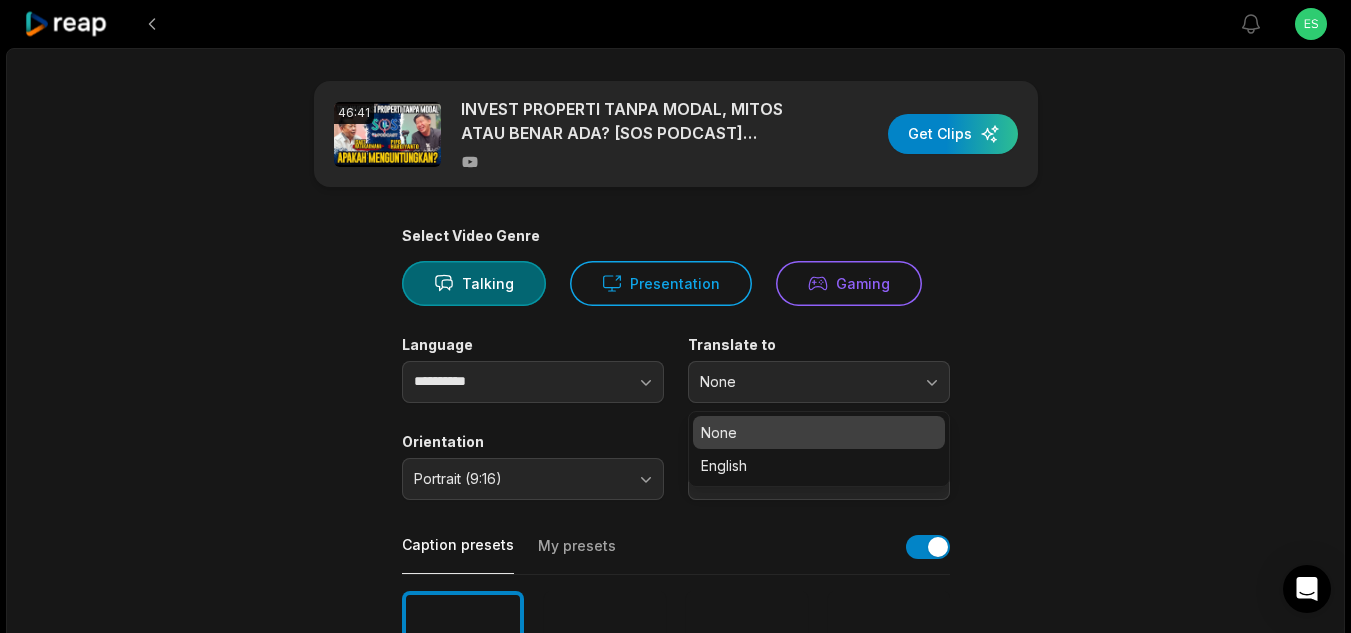 click on "None" at bounding box center [819, 432] 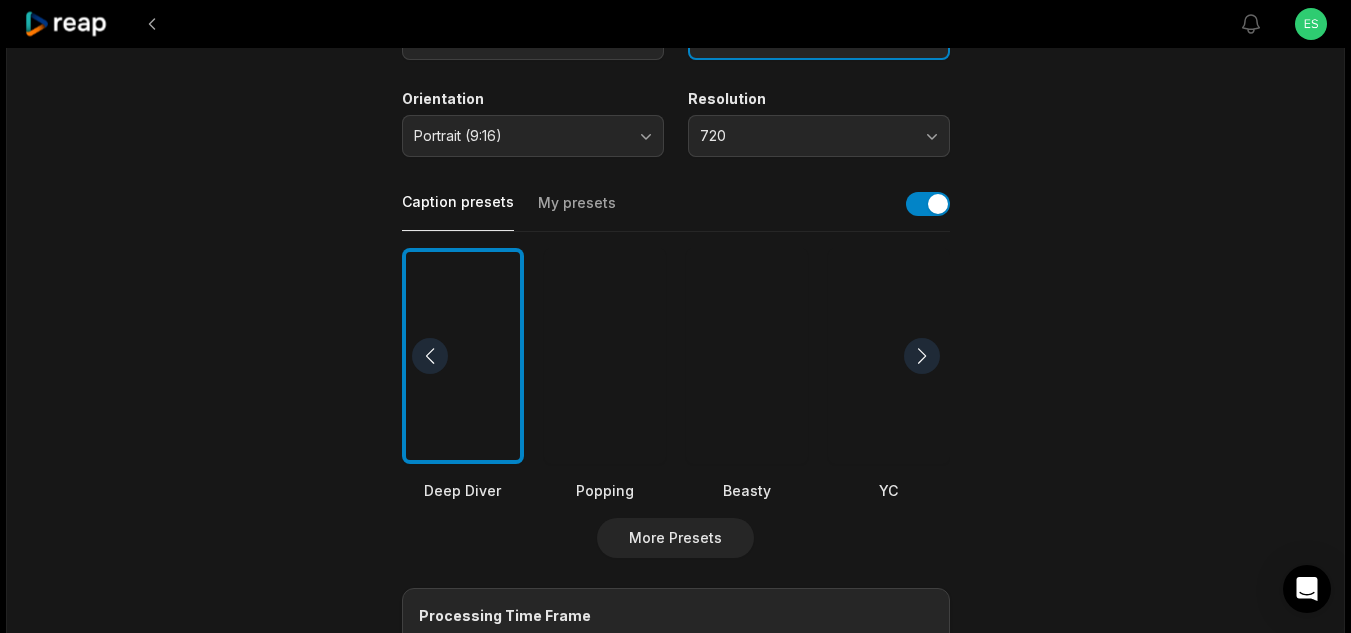 scroll, scrollTop: 400, scrollLeft: 0, axis: vertical 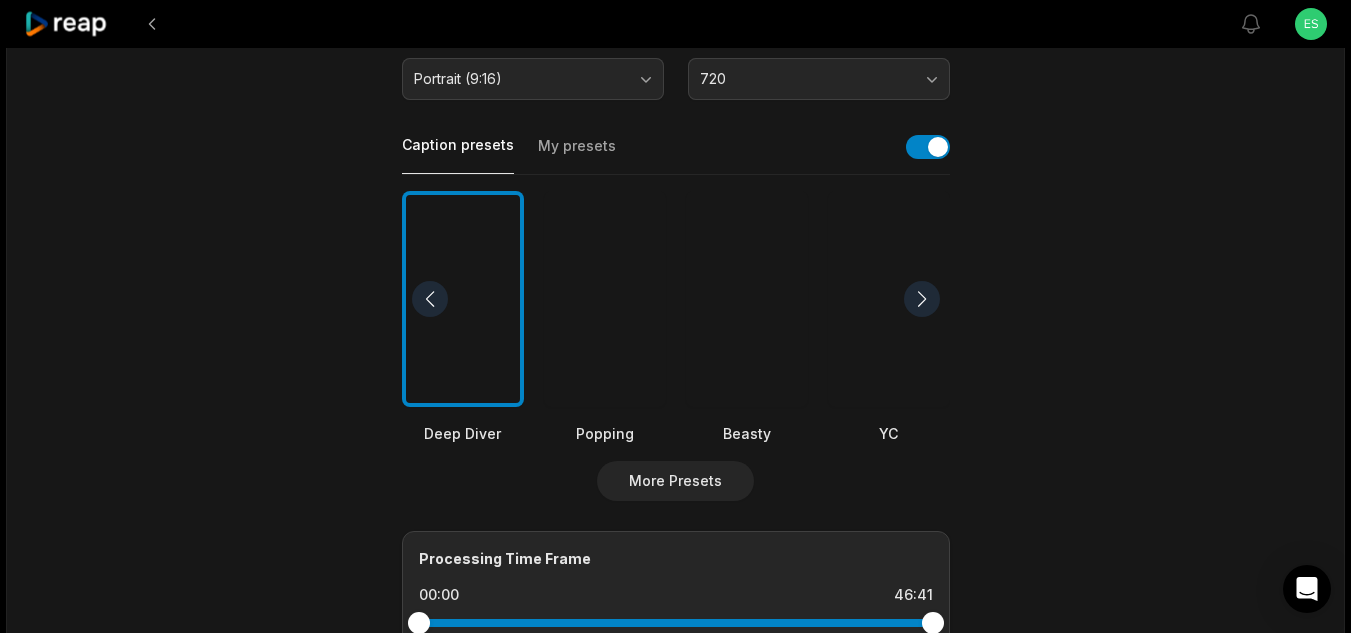 click at bounding box center (747, 299) 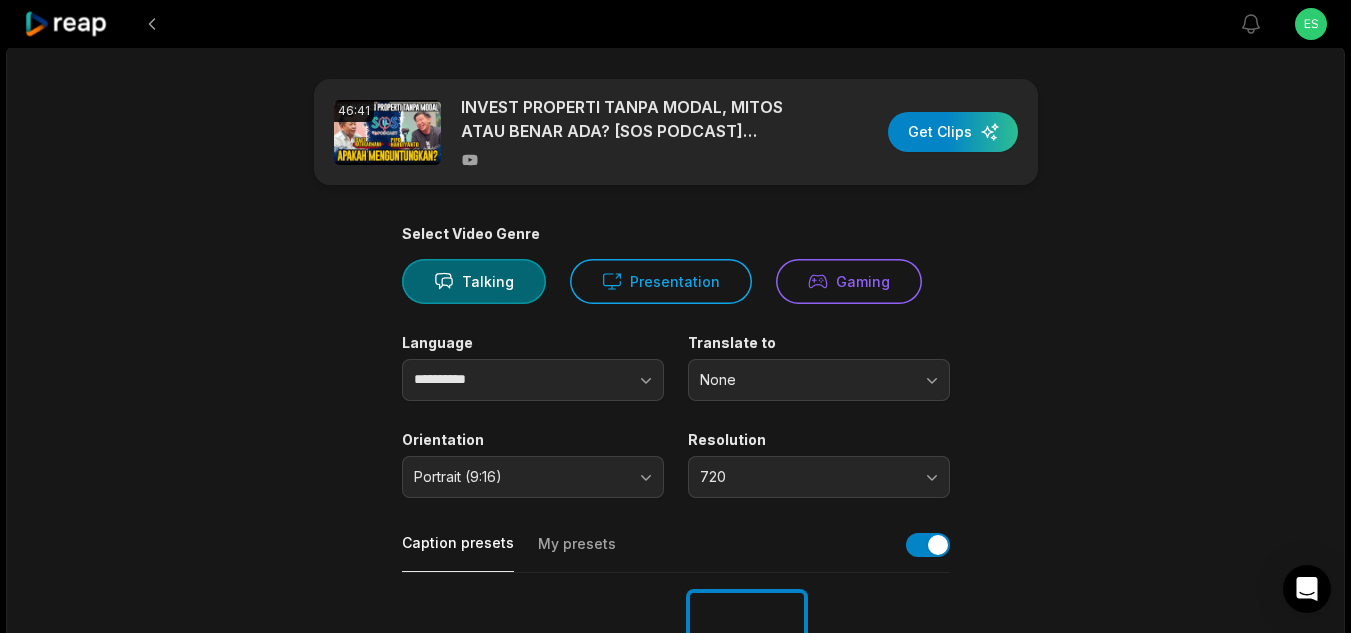 scroll, scrollTop: 0, scrollLeft: 0, axis: both 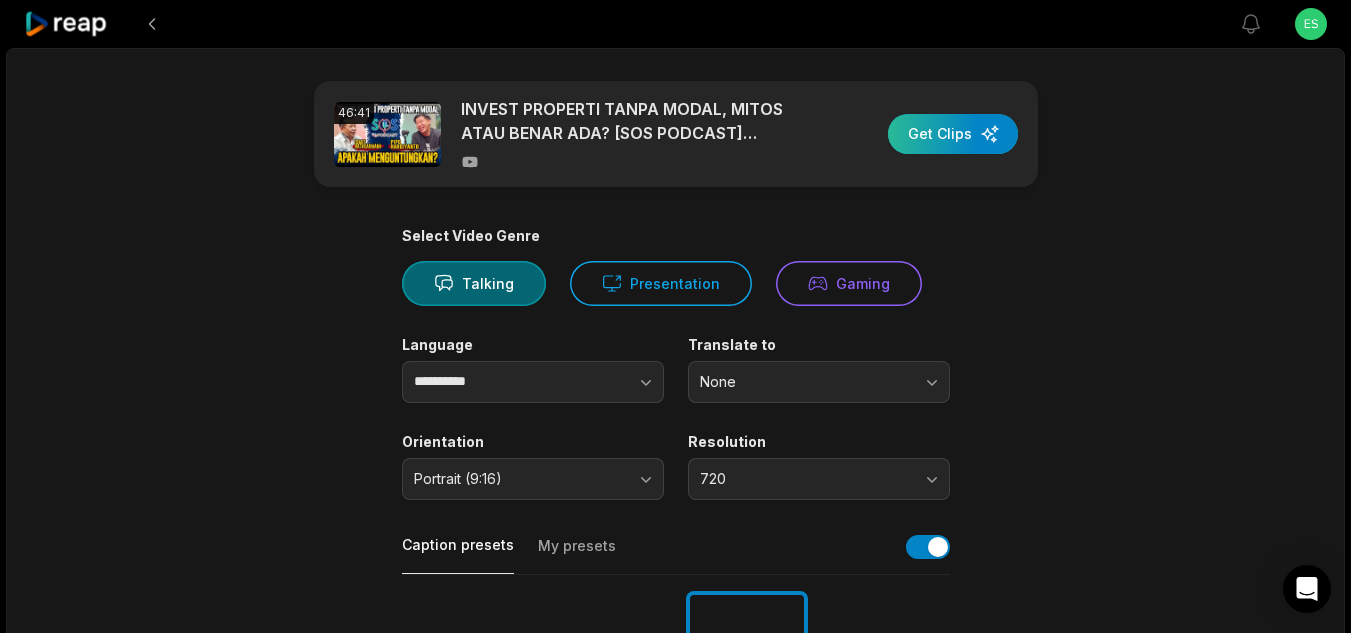 click at bounding box center [953, 134] 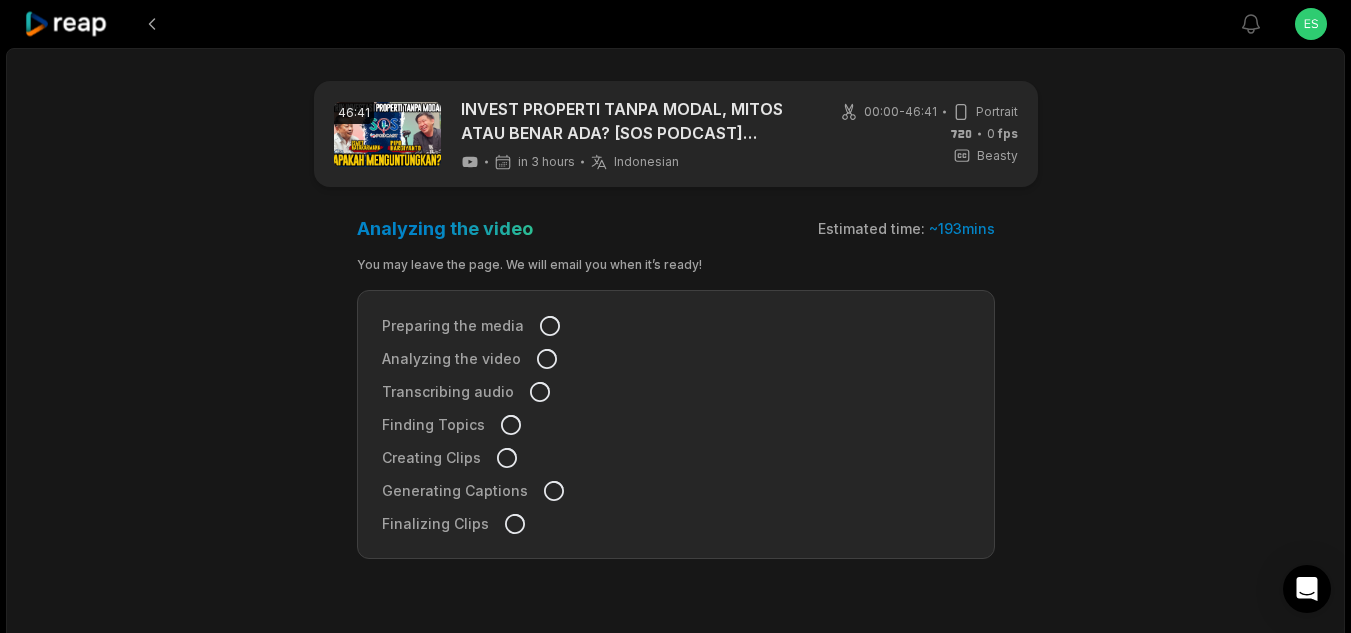 click 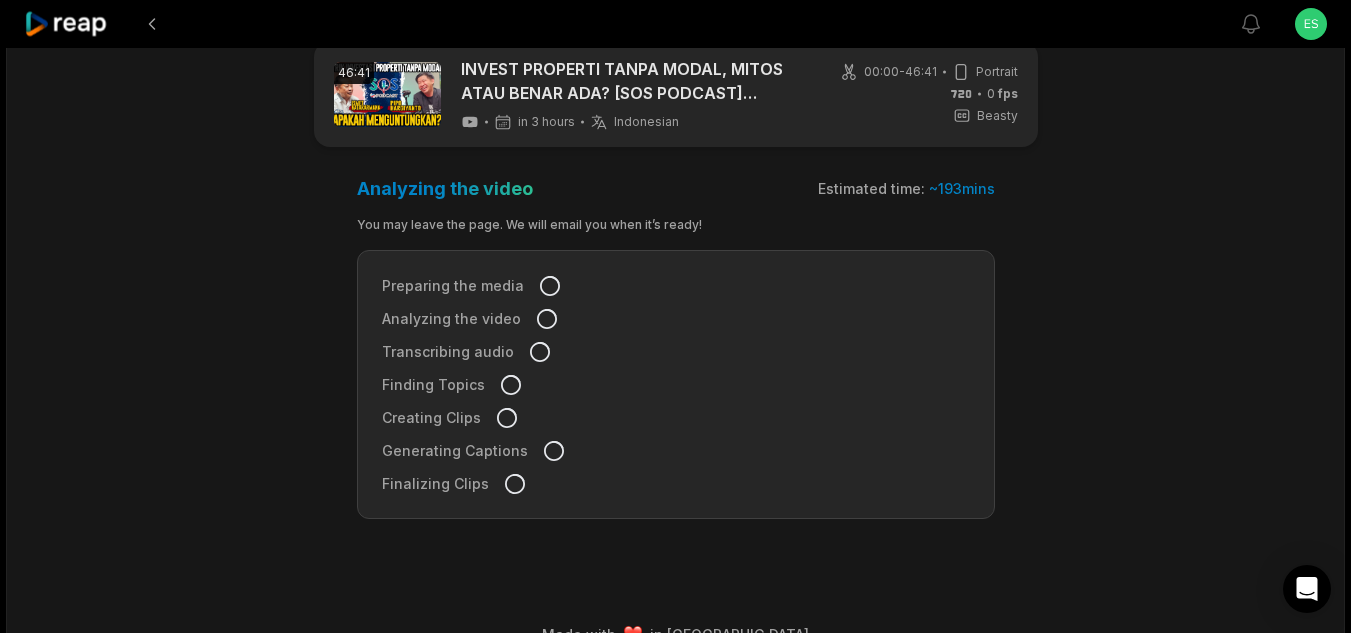 scroll, scrollTop: 77, scrollLeft: 0, axis: vertical 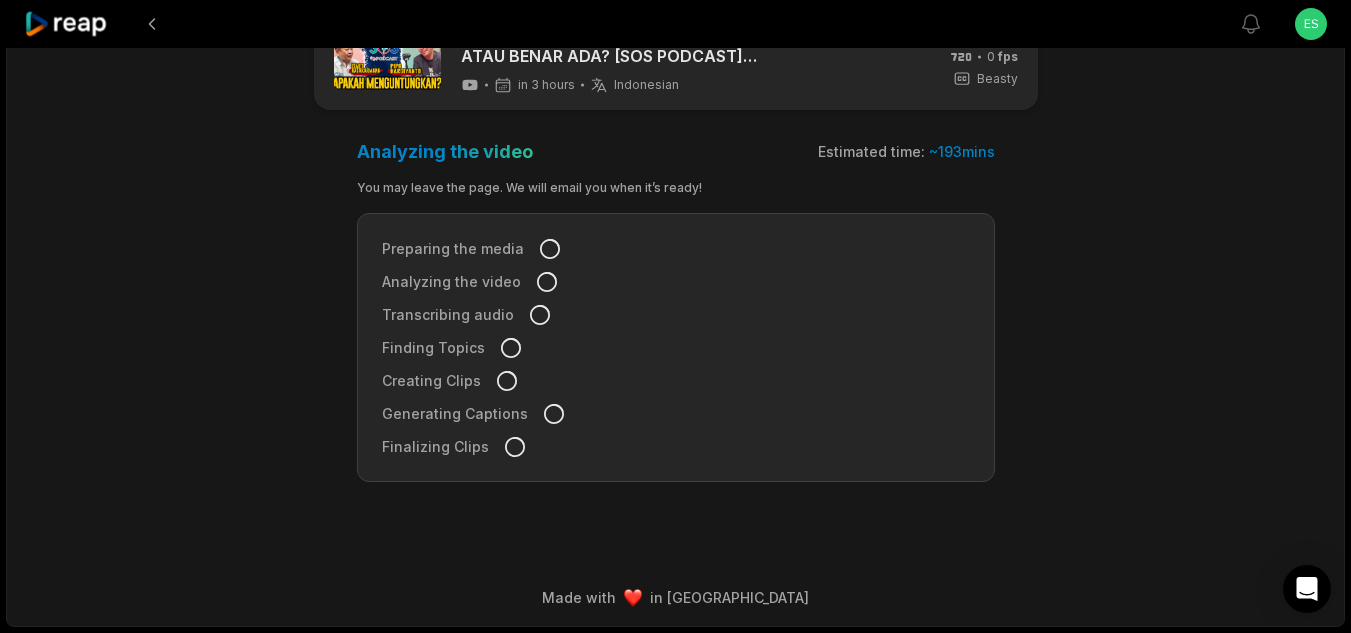 click 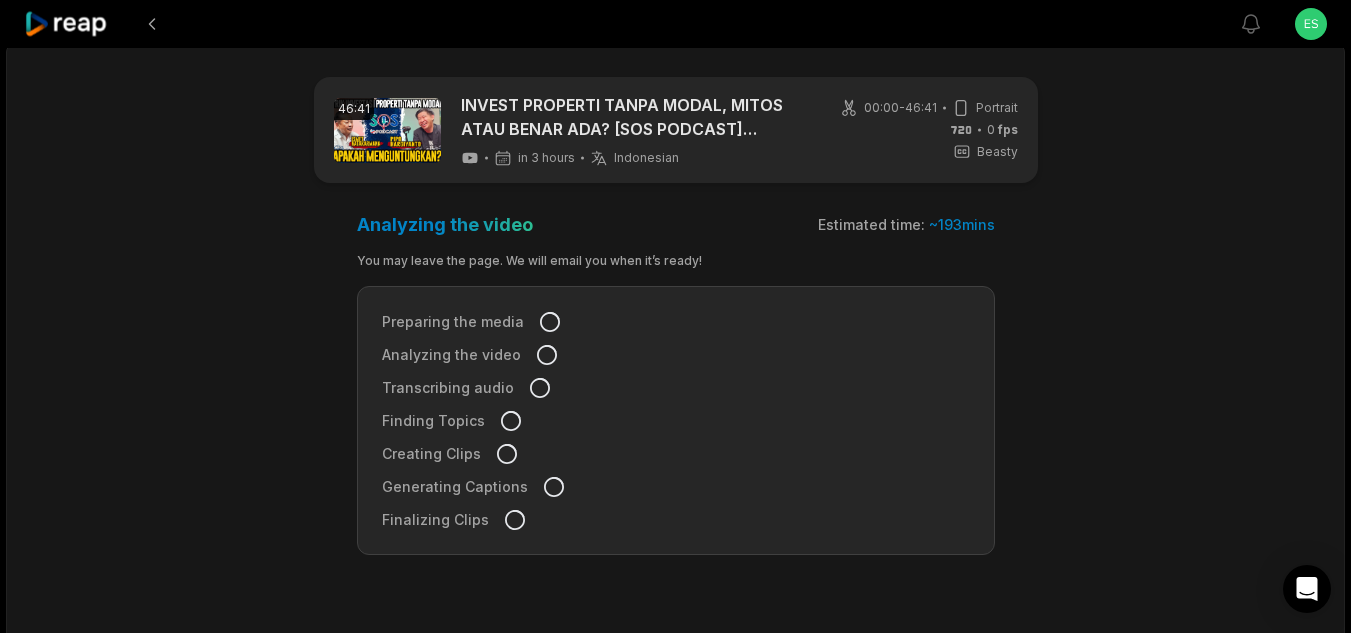 scroll, scrollTop: 0, scrollLeft: 0, axis: both 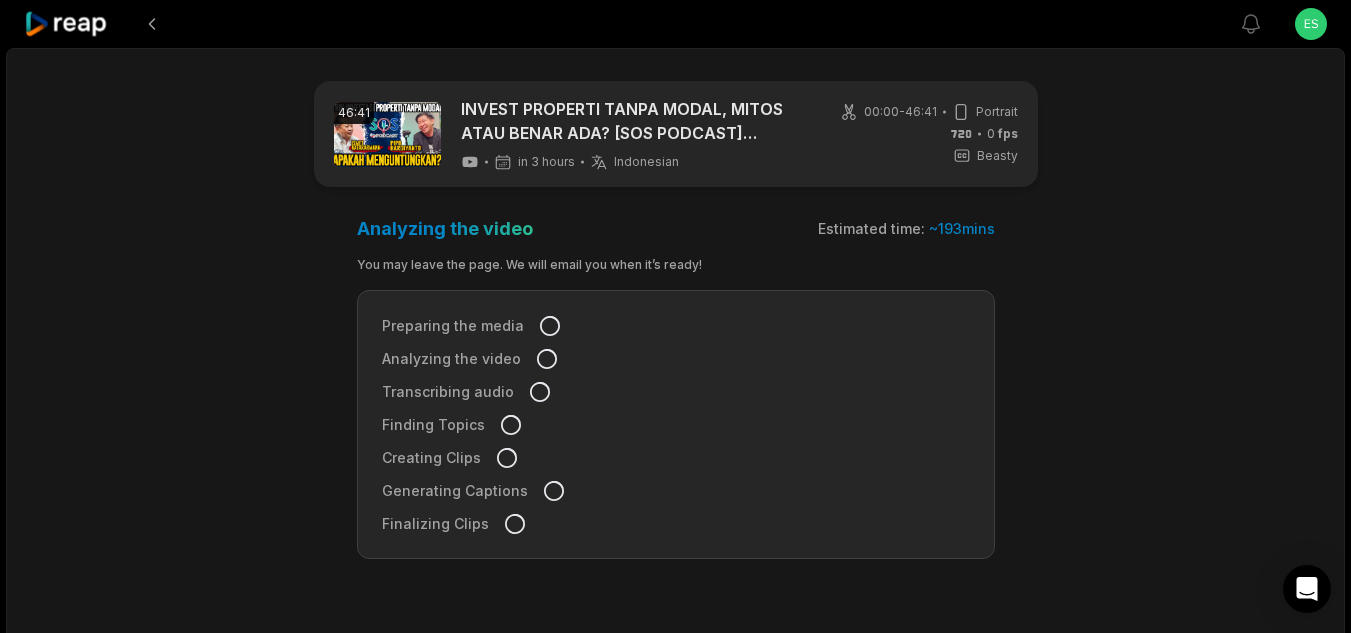 click 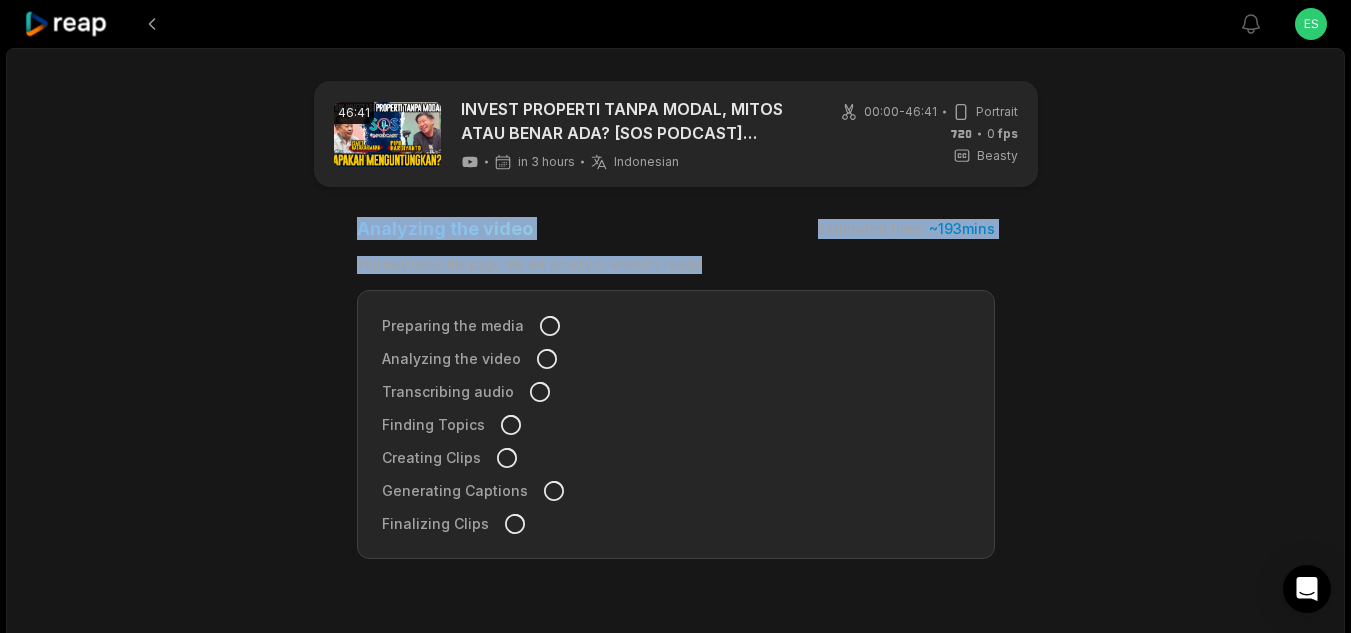 drag, startPoint x: 360, startPoint y: 226, endPoint x: 717, endPoint y: 258, distance: 358.4313 